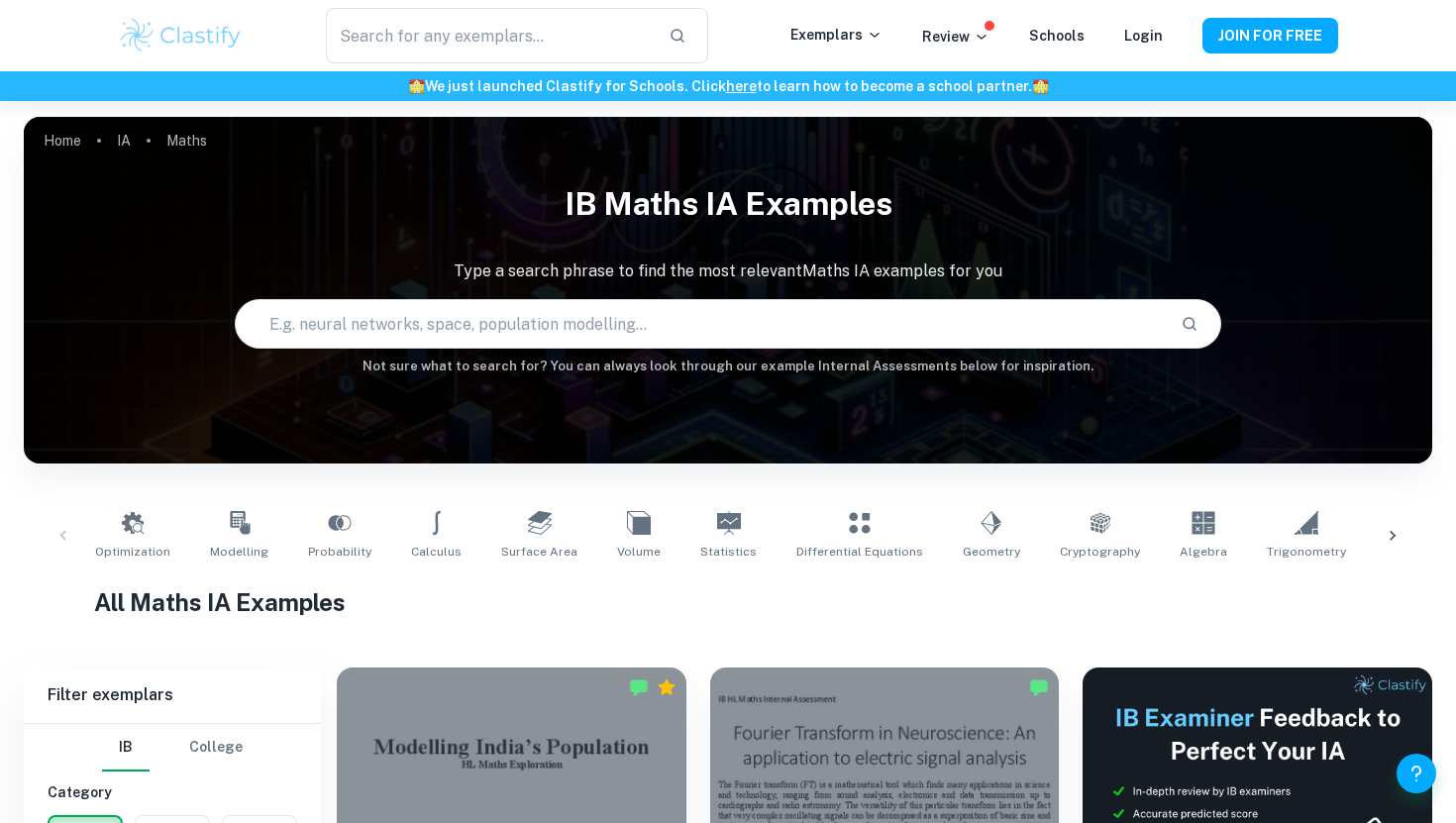 scroll, scrollTop: 803, scrollLeft: 0, axis: vertical 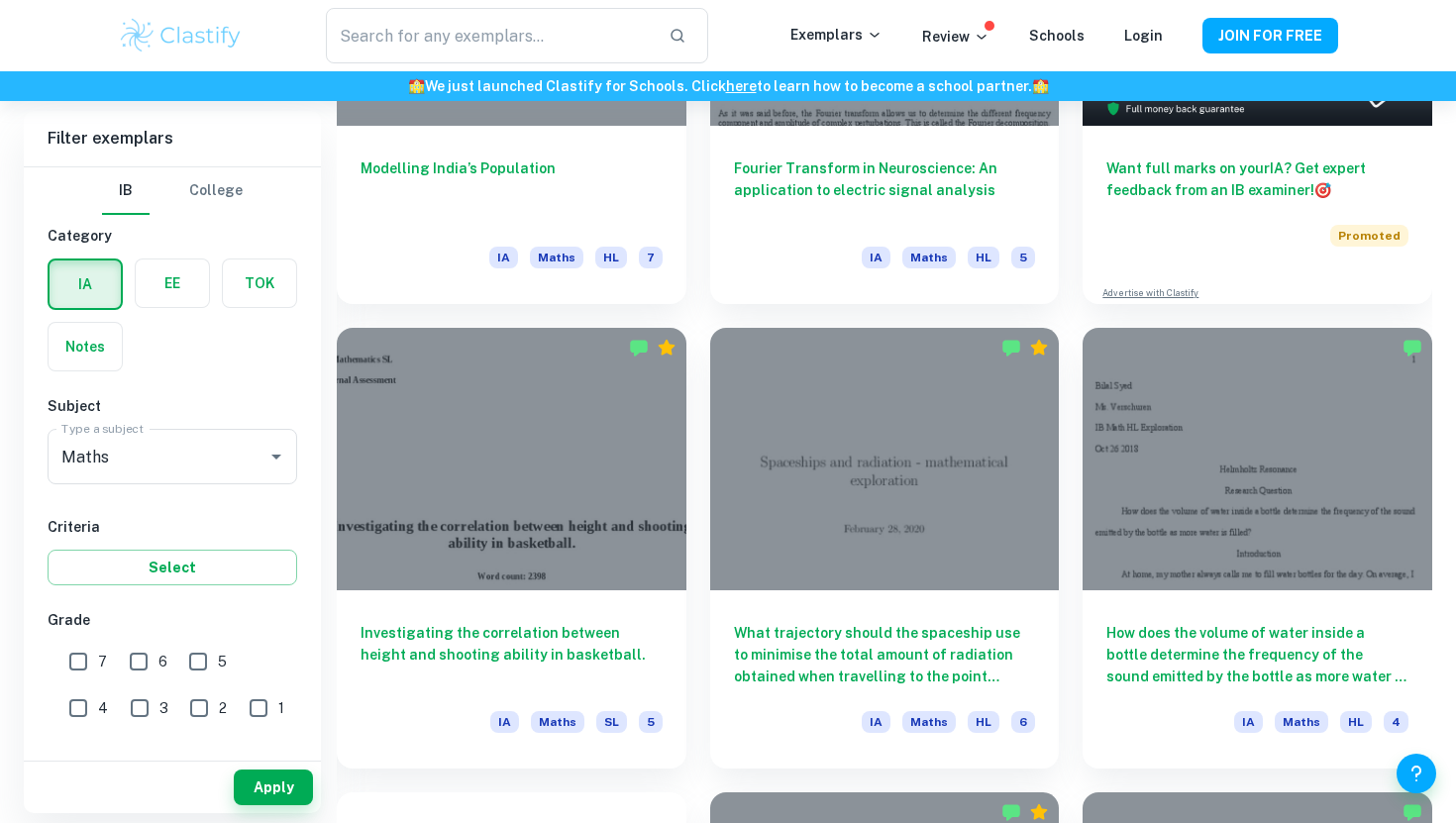 click at bounding box center [511, 459] 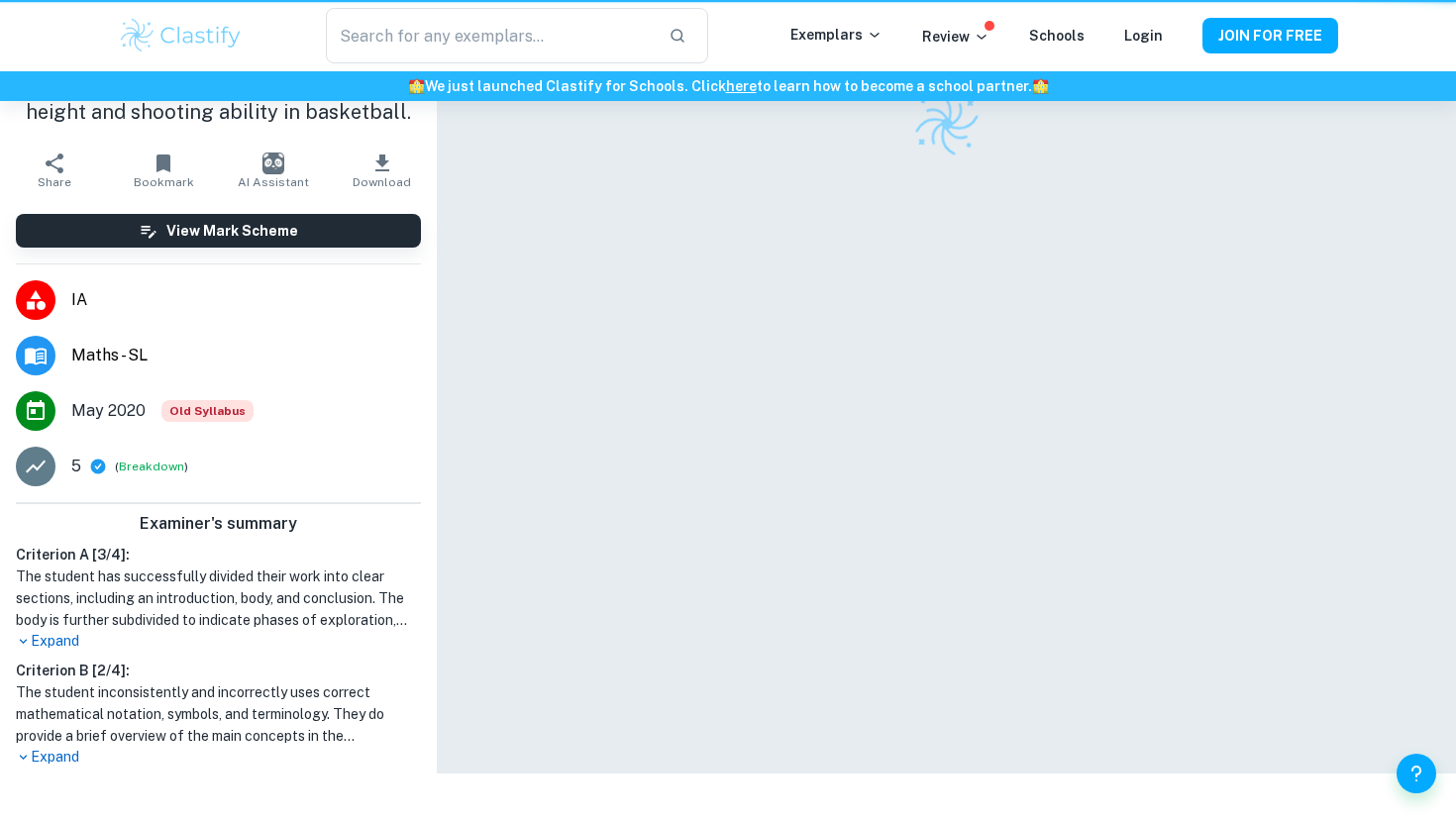 scroll, scrollTop: 0, scrollLeft: 0, axis: both 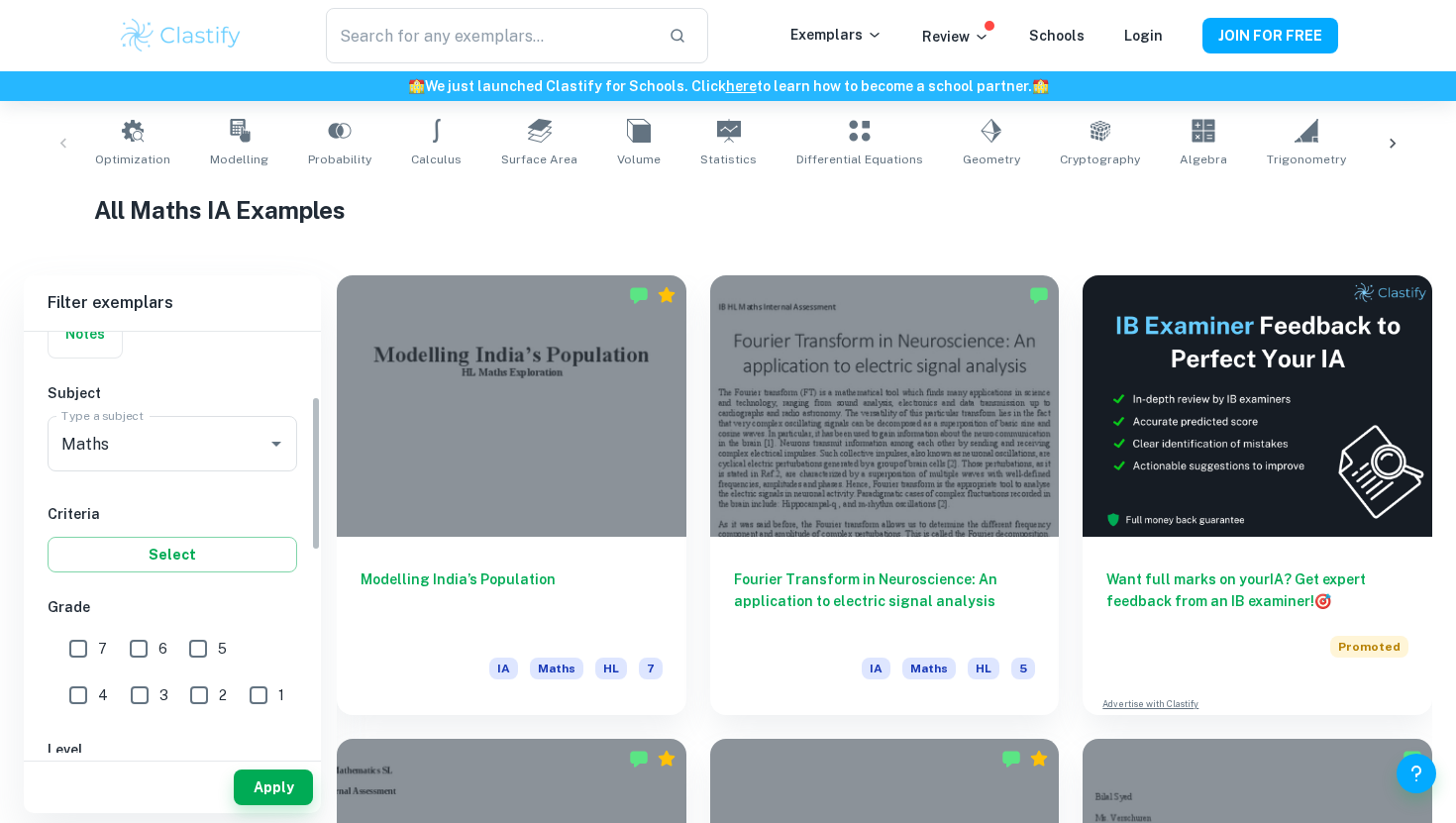 click on "7" at bounding box center (78, 649) 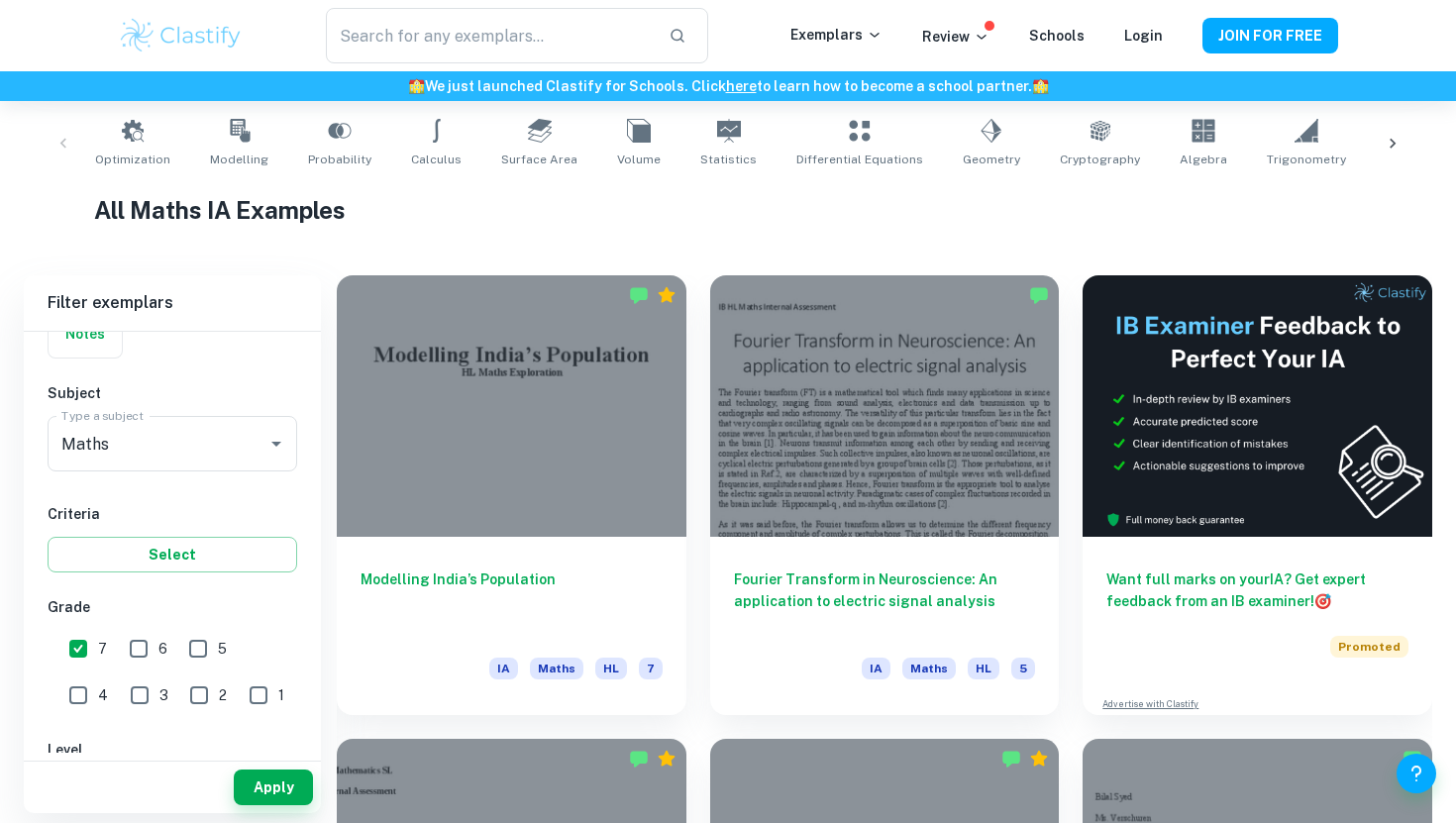 click on "Apply" at bounding box center (172, 787) 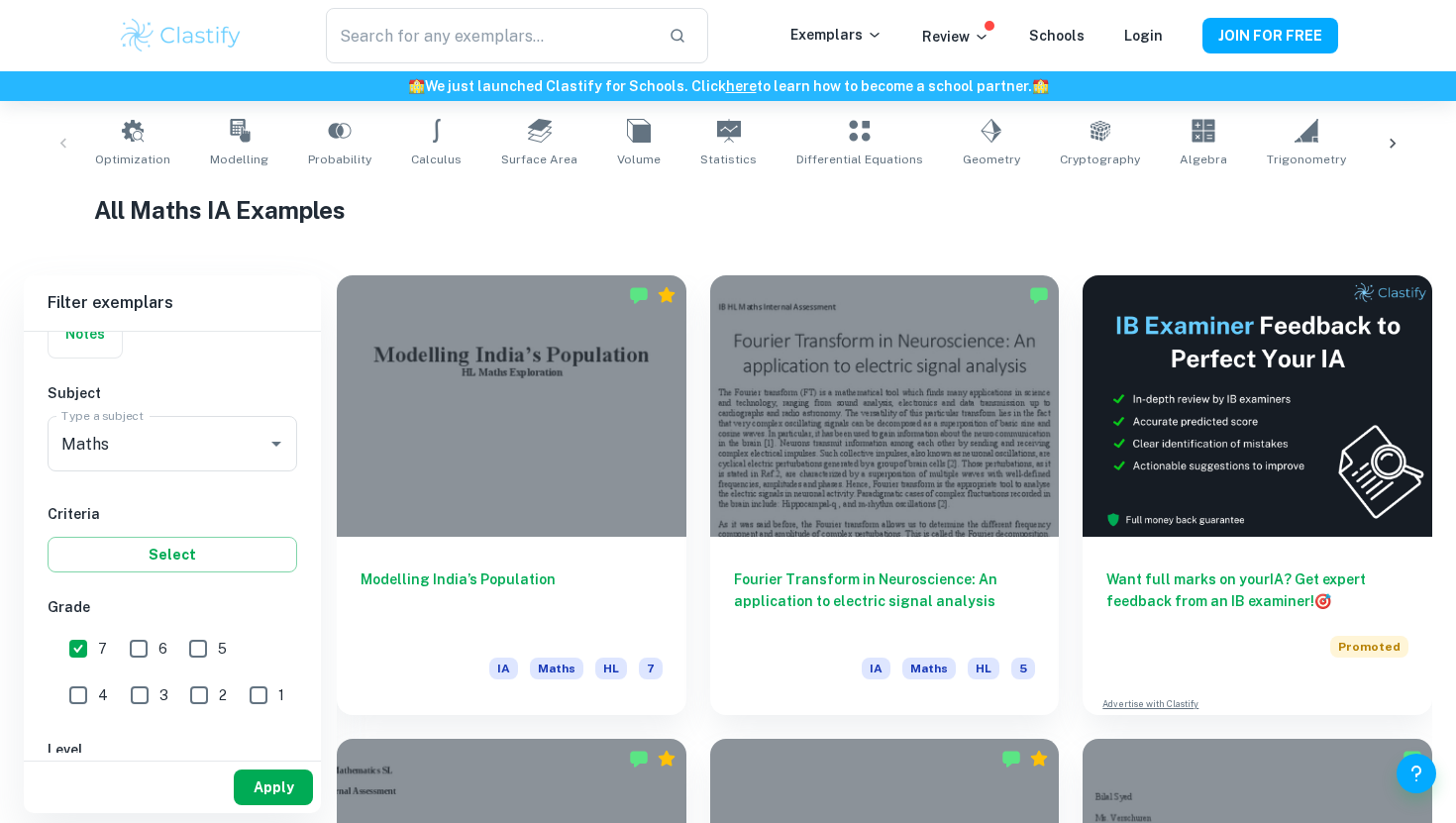 click on "Apply" at bounding box center [273, 787] 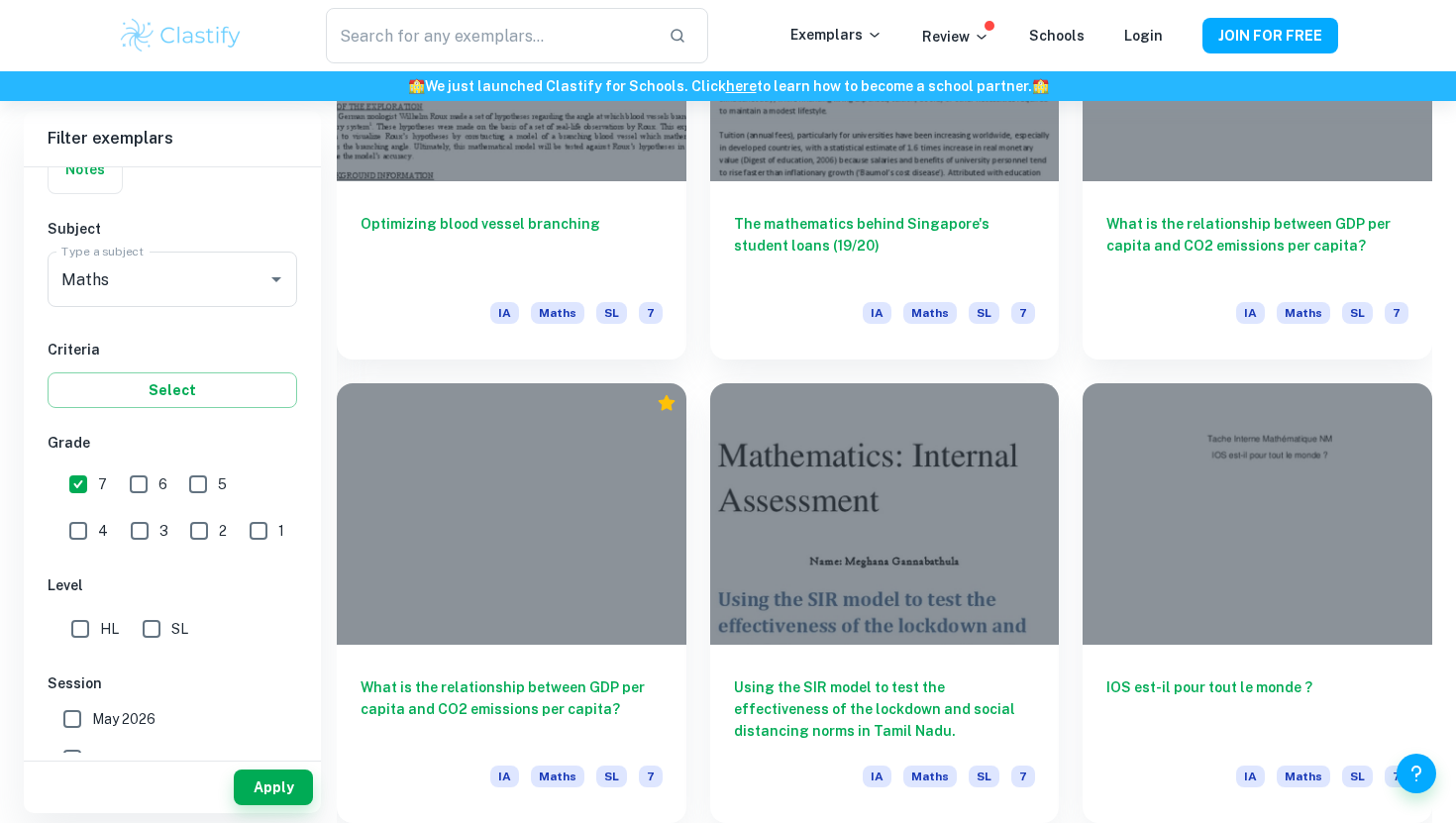 scroll, scrollTop: 2140, scrollLeft: 0, axis: vertical 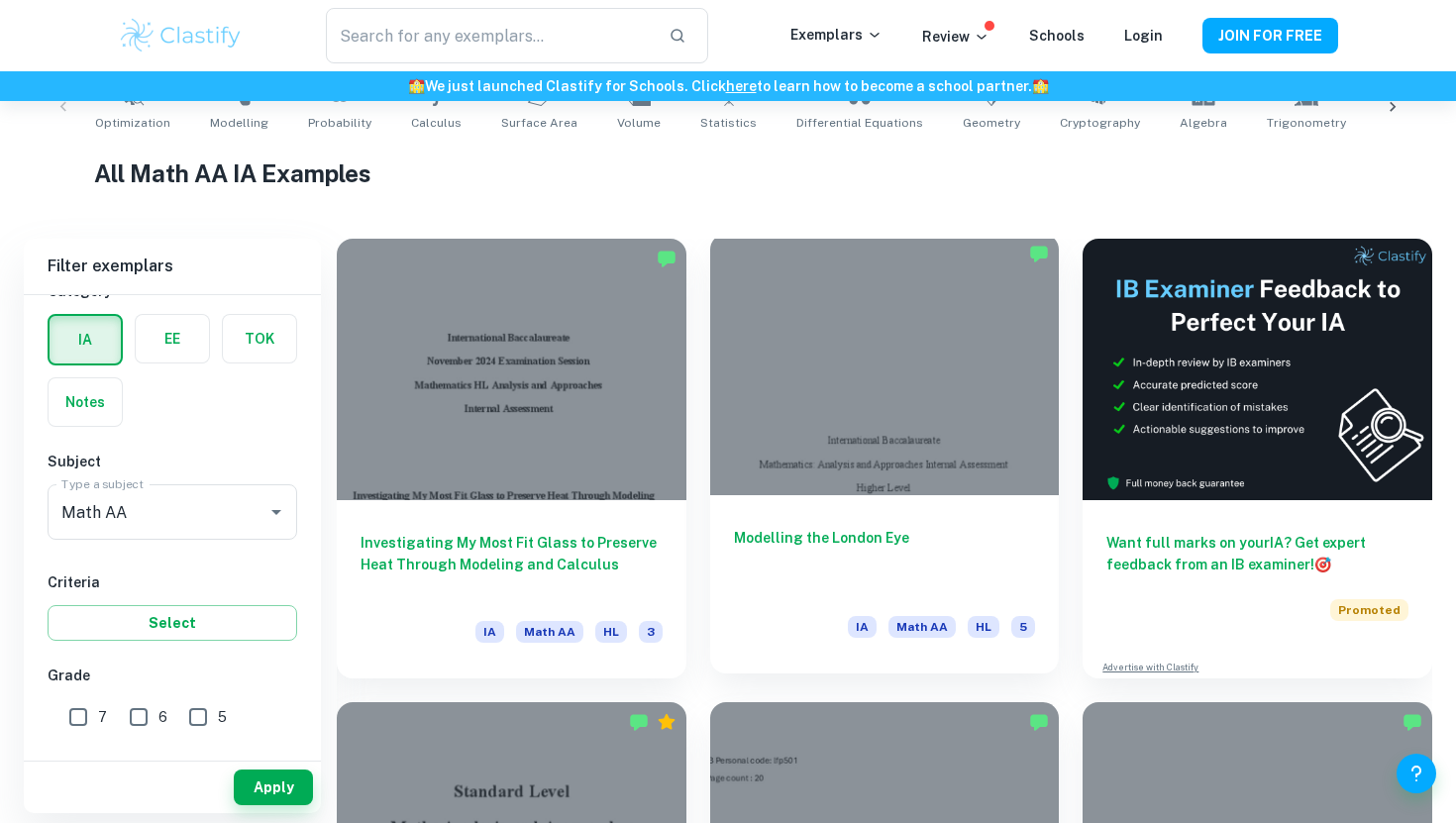 drag, startPoint x: 785, startPoint y: 529, endPoint x: 703, endPoint y: 411, distance: 143.69412 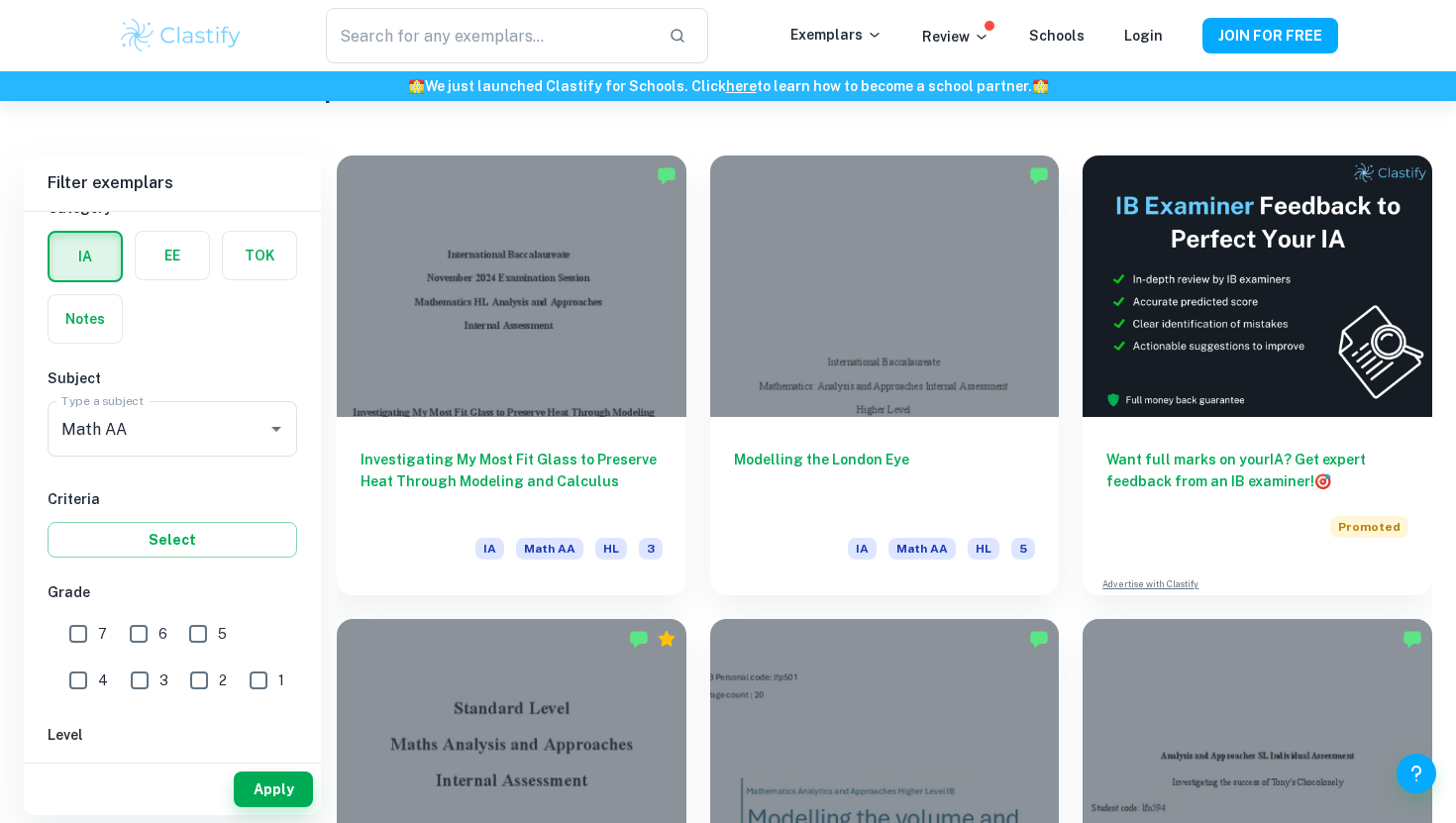 scroll, scrollTop: 524, scrollLeft: 0, axis: vertical 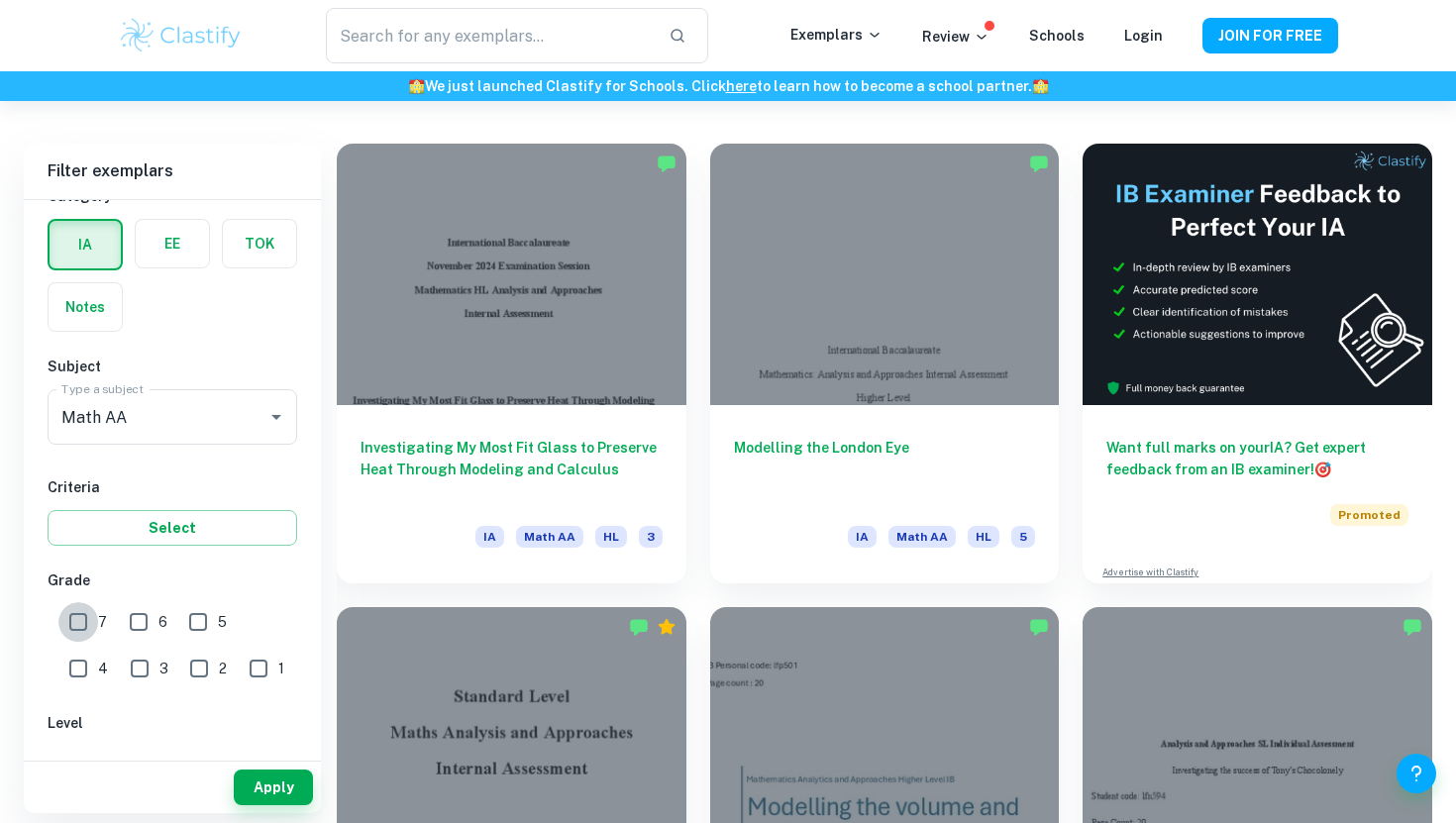 click on "7" at bounding box center (78, 622) 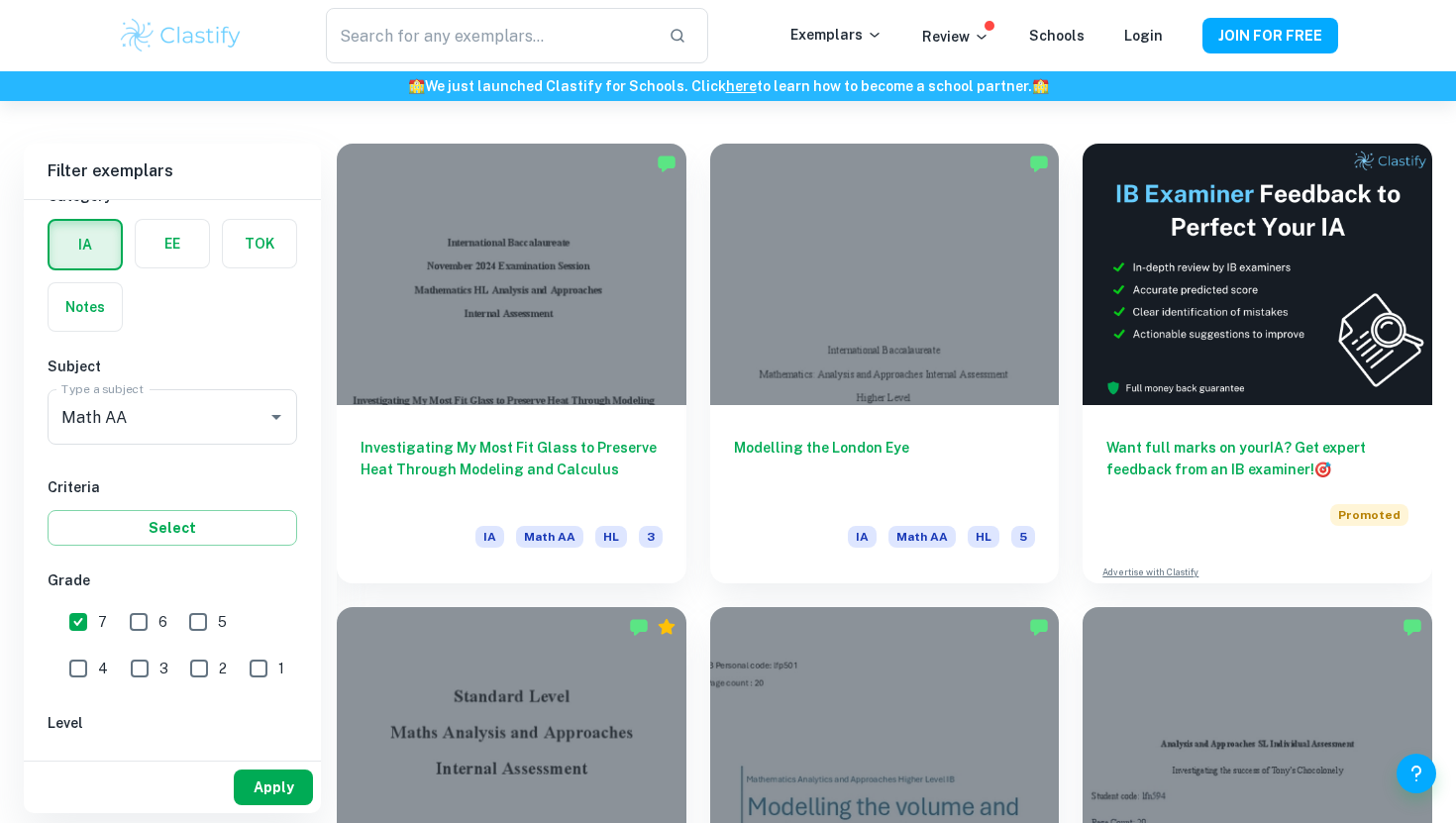 click on "Apply" at bounding box center (273, 787) 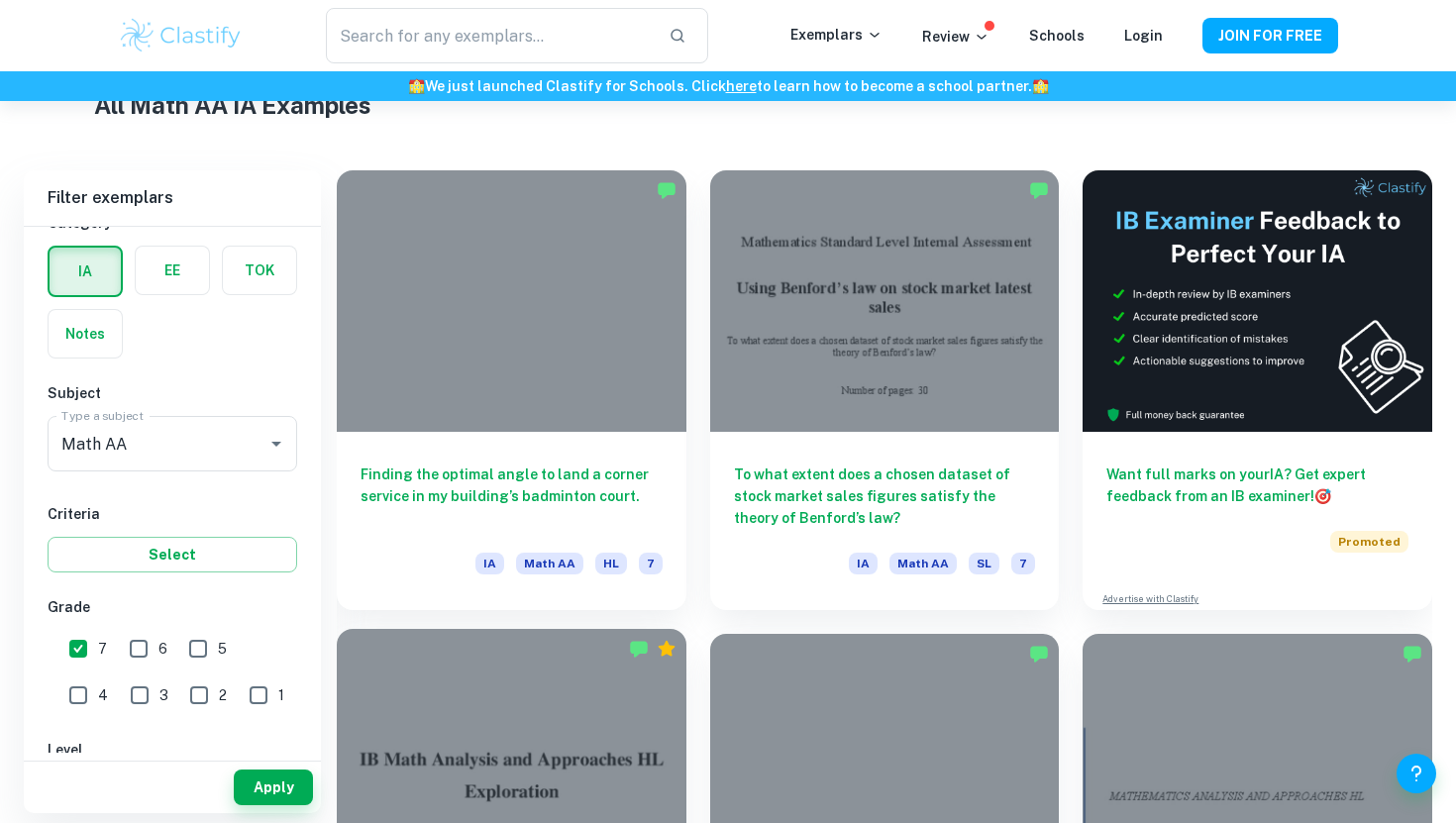 scroll, scrollTop: 499, scrollLeft: 0, axis: vertical 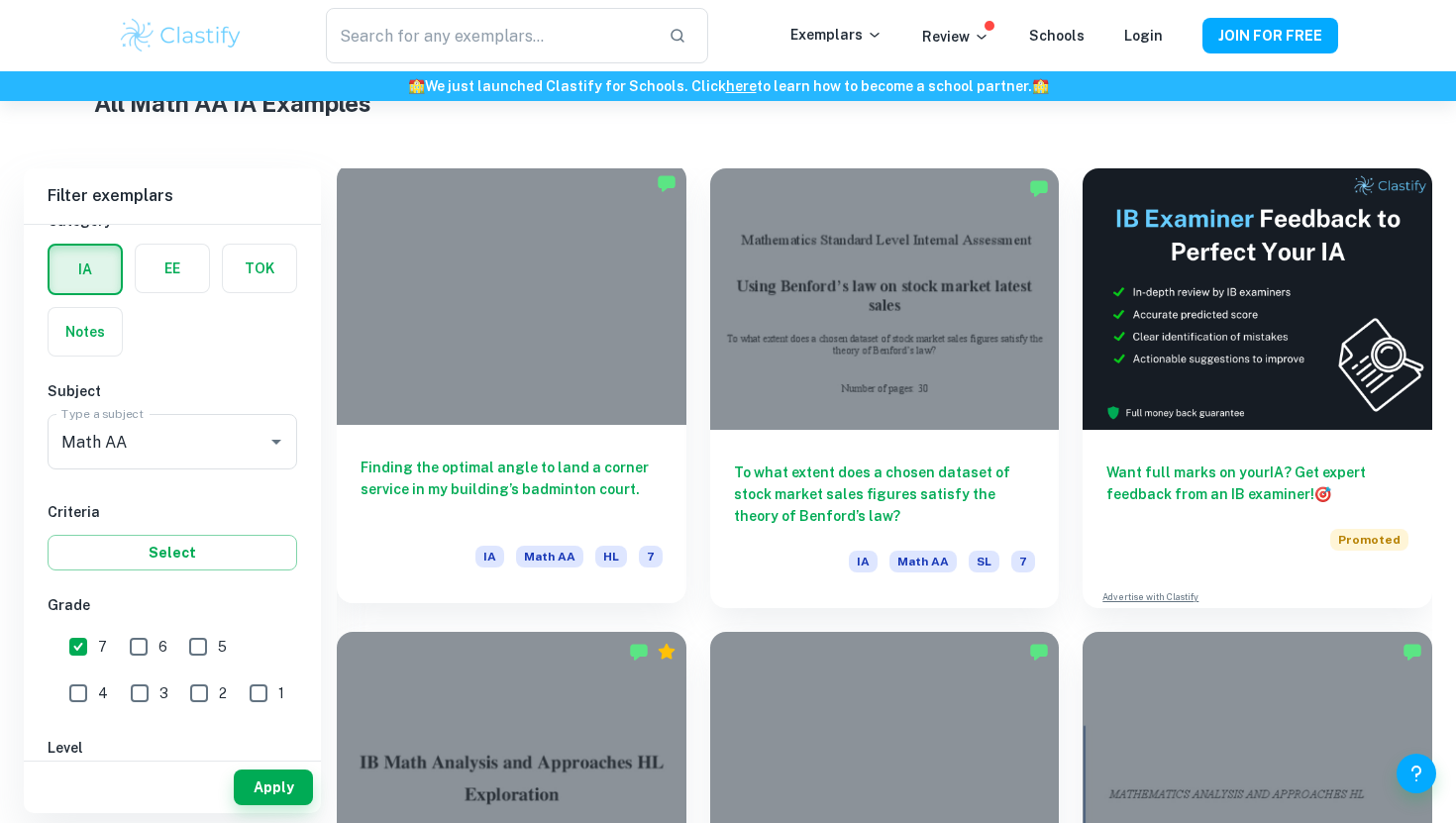 click on "Finding the optimal angle to land a corner service in my building’s badminton court." at bounding box center (511, 489) 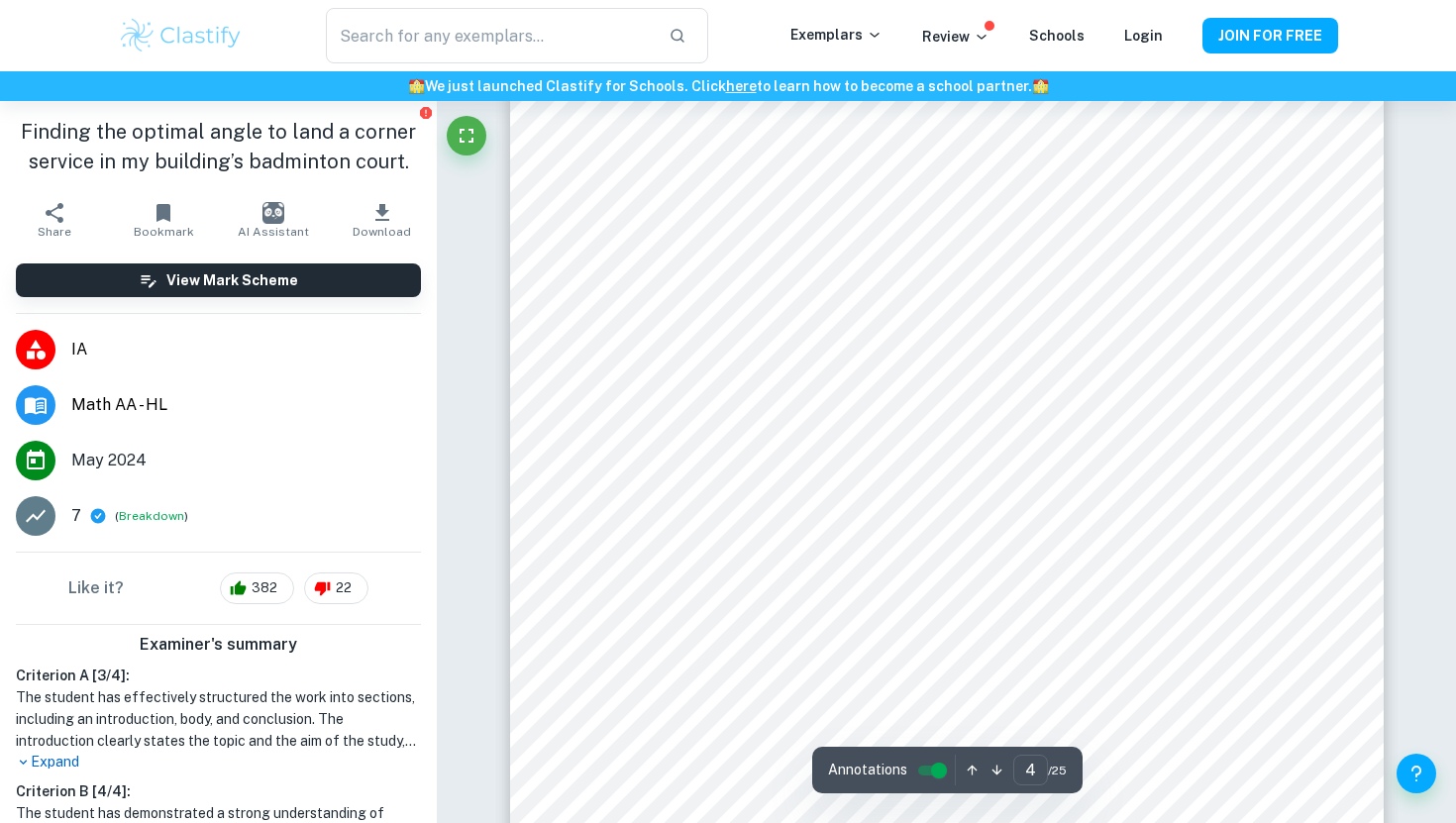 scroll, scrollTop: 4524, scrollLeft: 0, axis: vertical 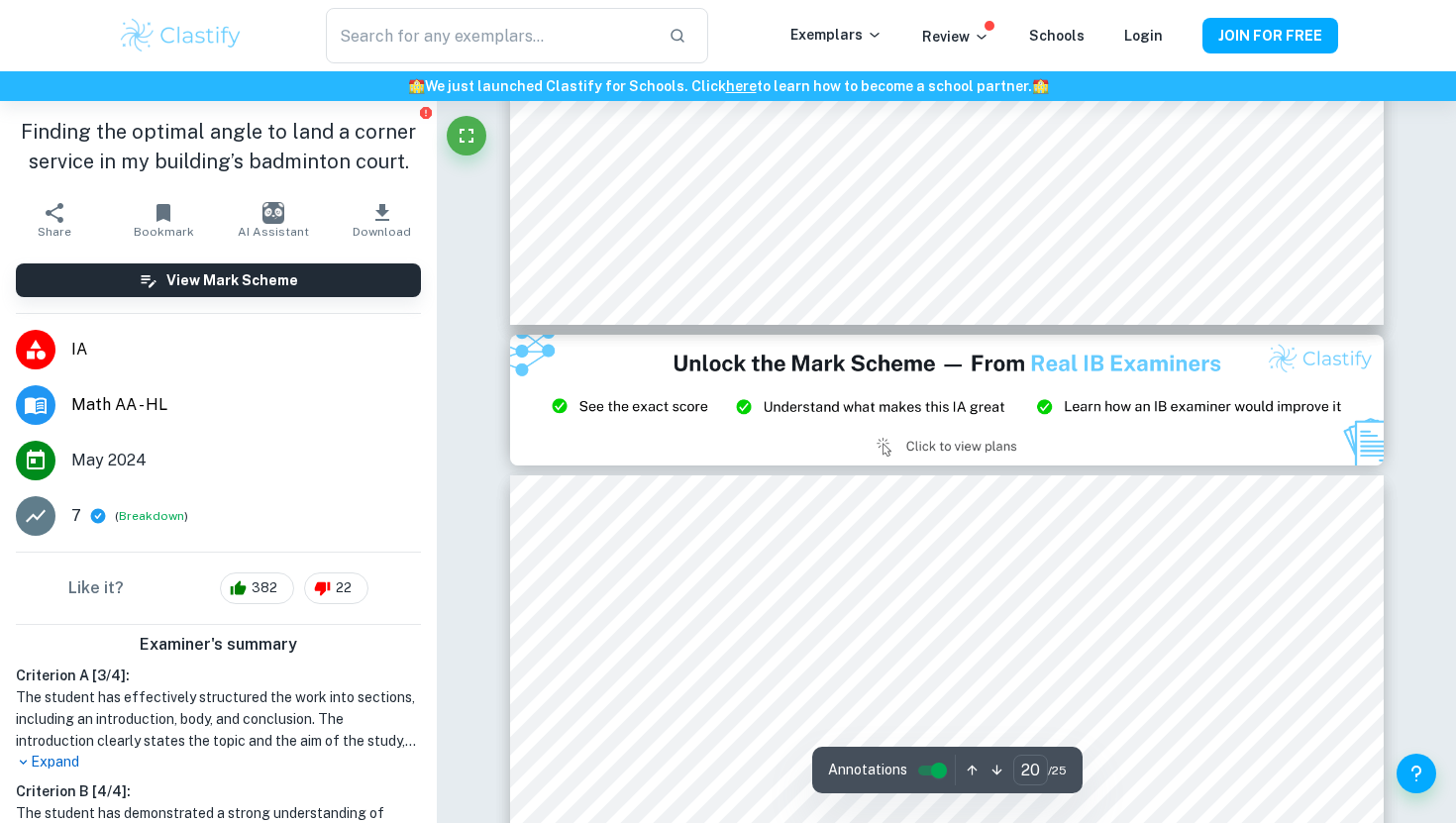 type on "21" 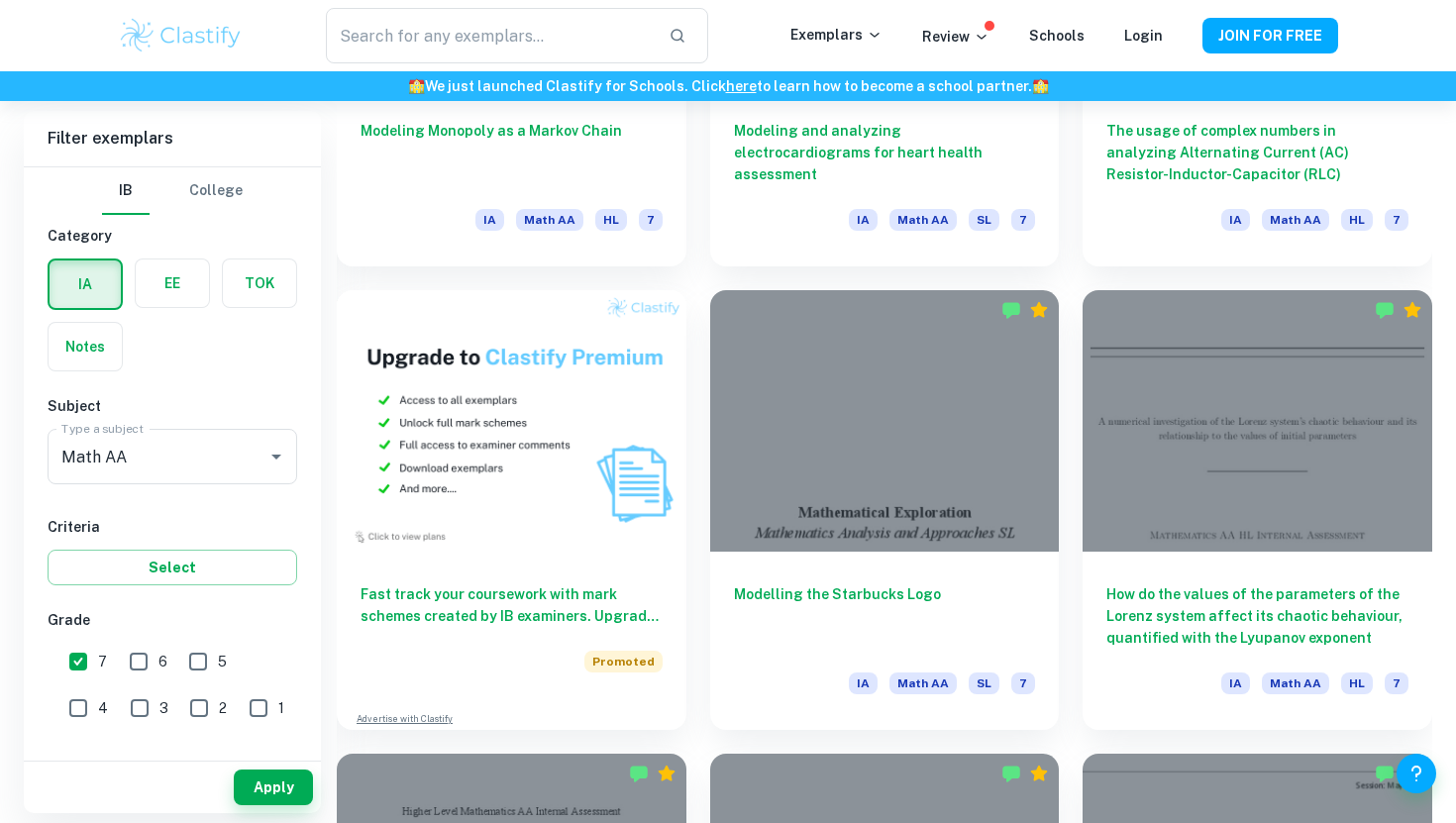 scroll, scrollTop: 1290, scrollLeft: 0, axis: vertical 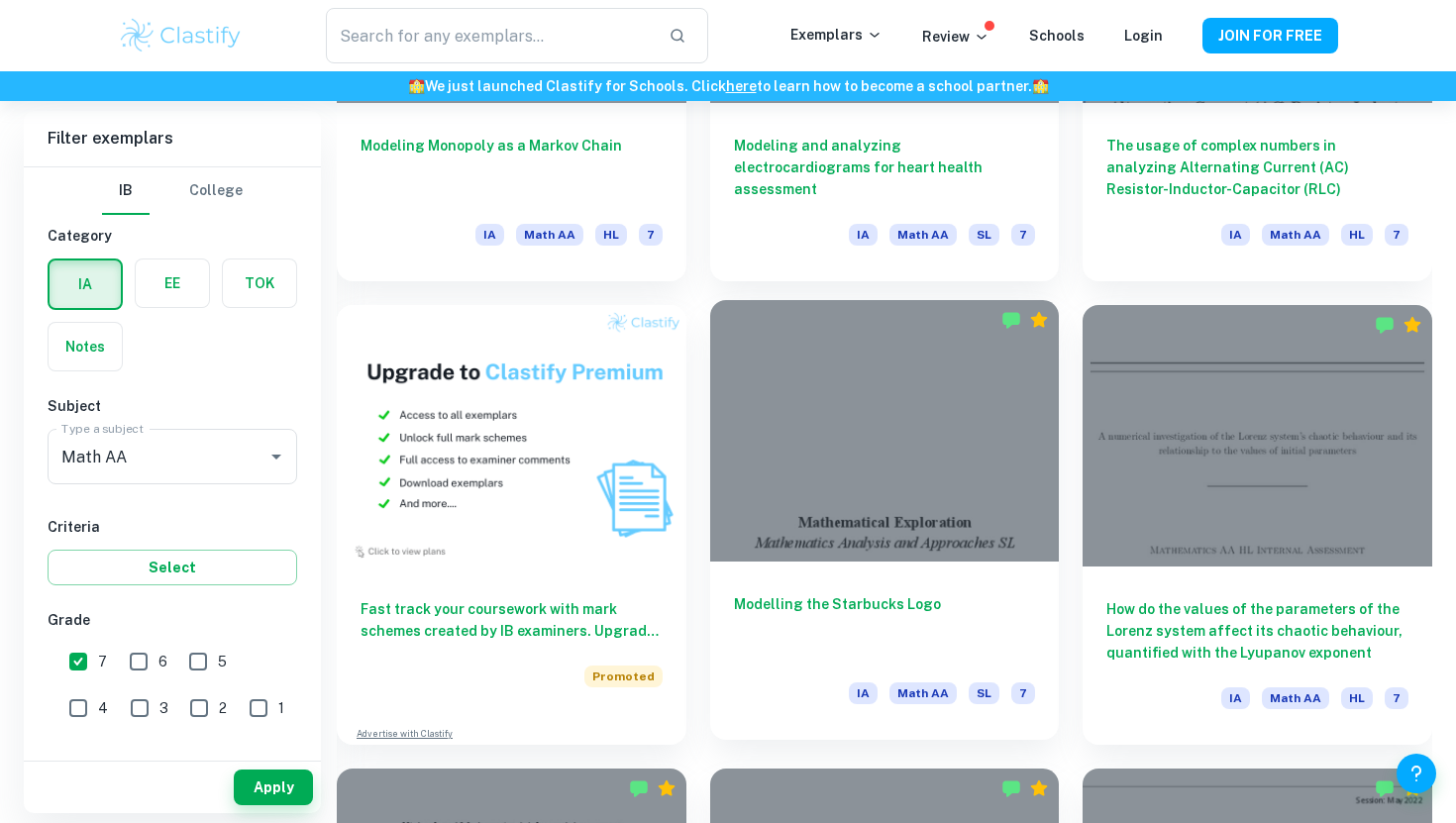 click on "Modelling the Starbucks Logo" at bounding box center [884, 626] 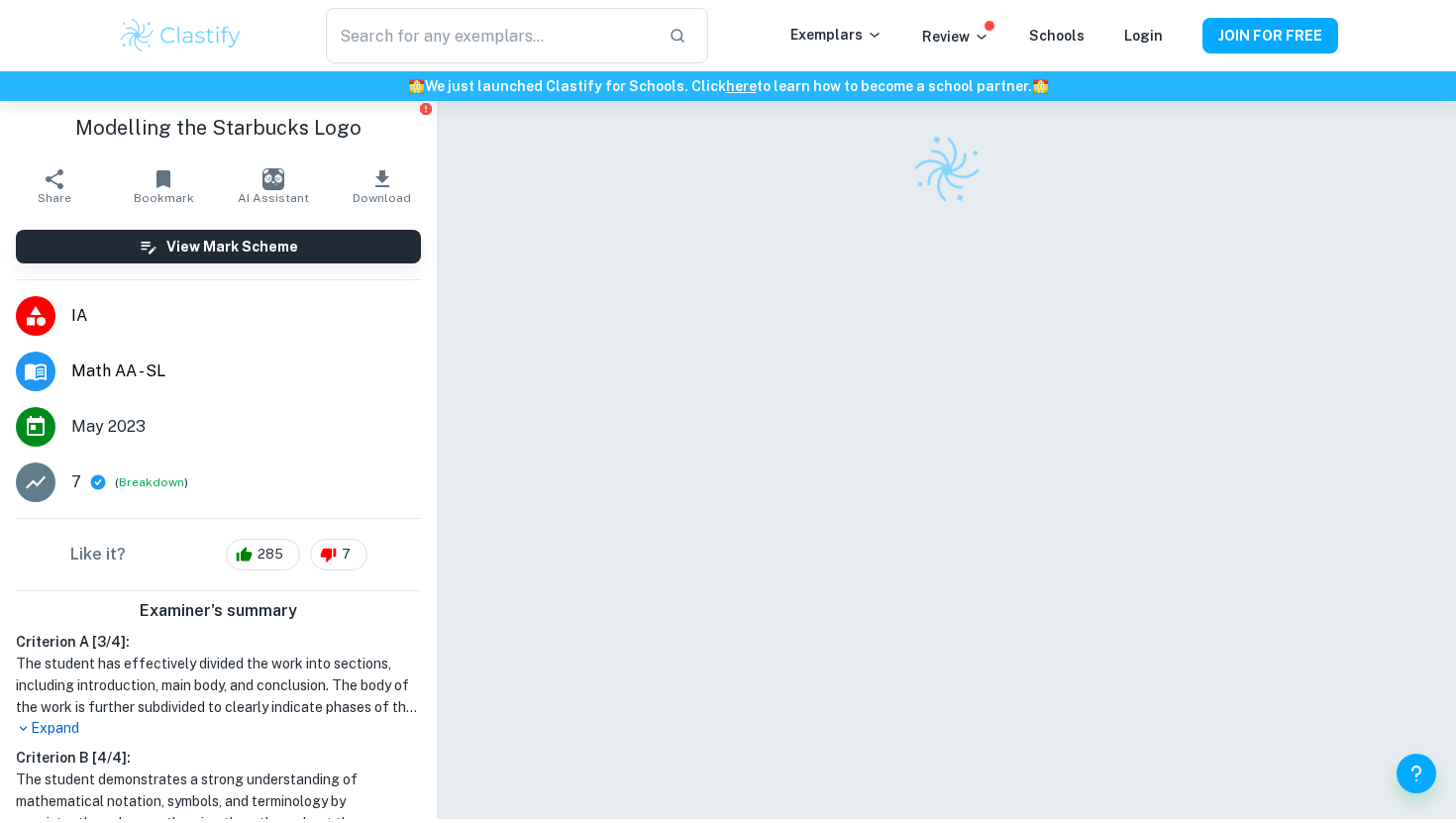 scroll, scrollTop: 76, scrollLeft: 0, axis: vertical 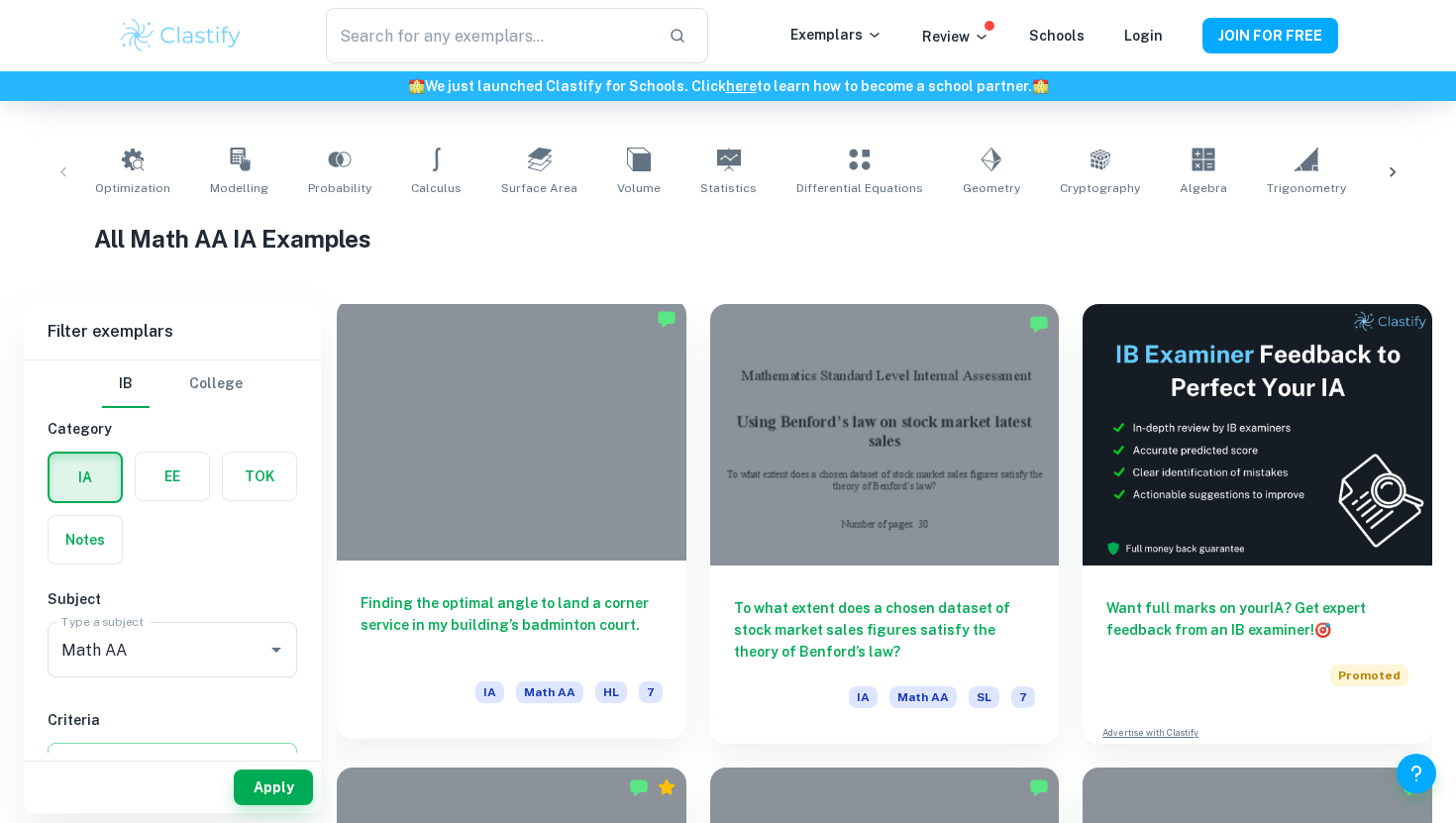 click on "Finding the optimal angle to land a corner service in my building’s badminton court. IA Math AA HL 7" at bounding box center (511, 650) 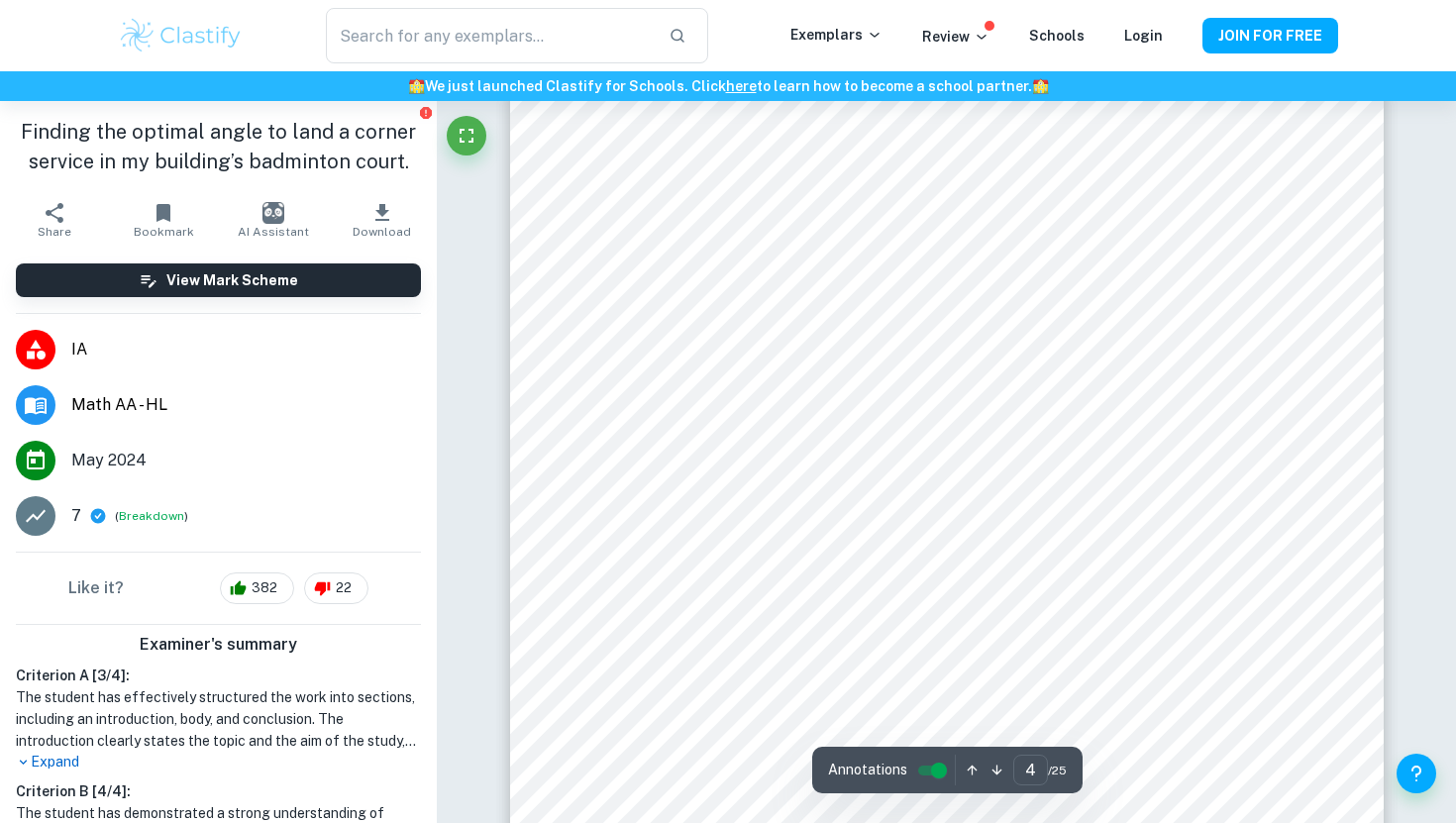 scroll, scrollTop: 3703, scrollLeft: 0, axis: vertical 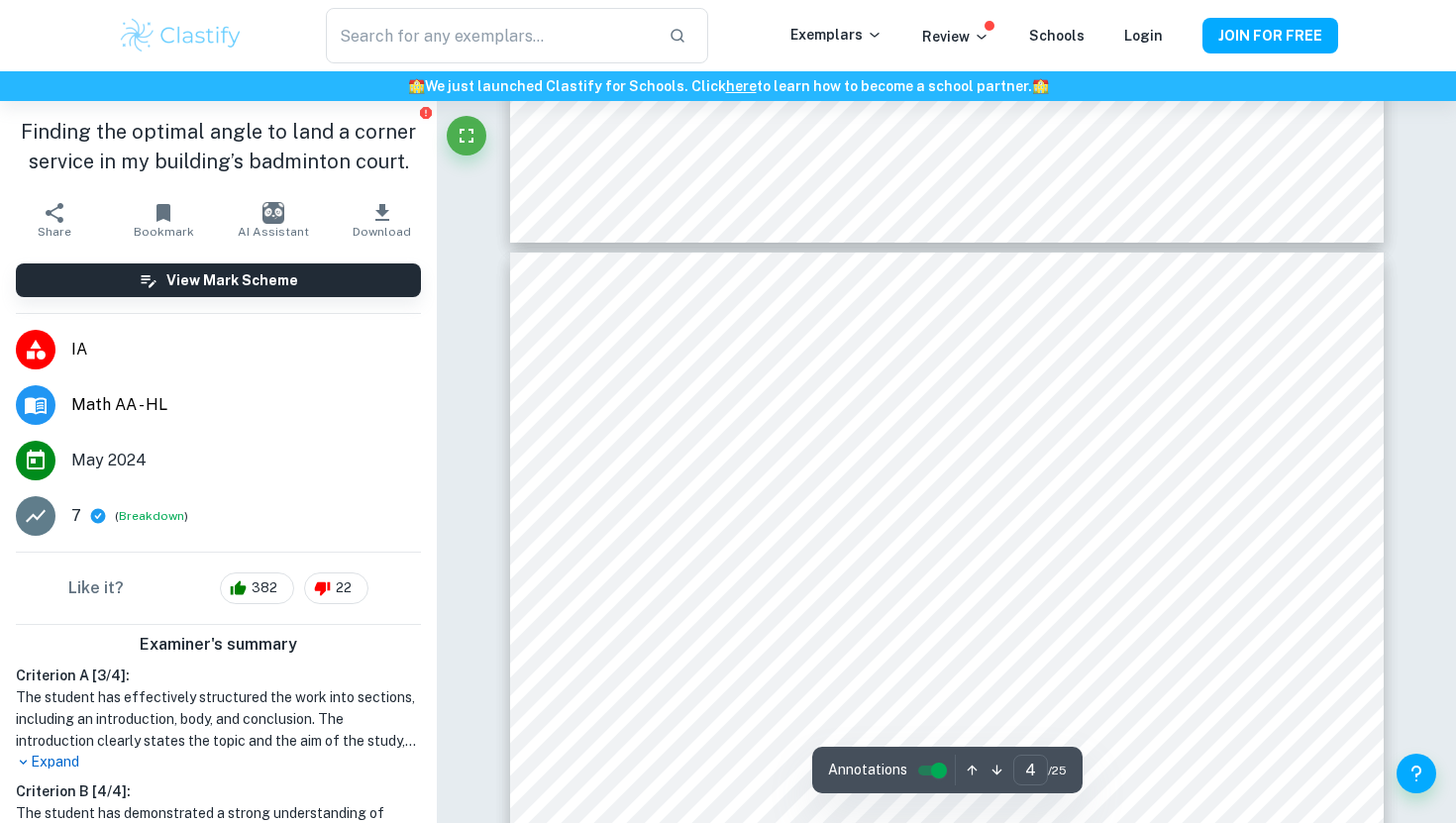 type on "3" 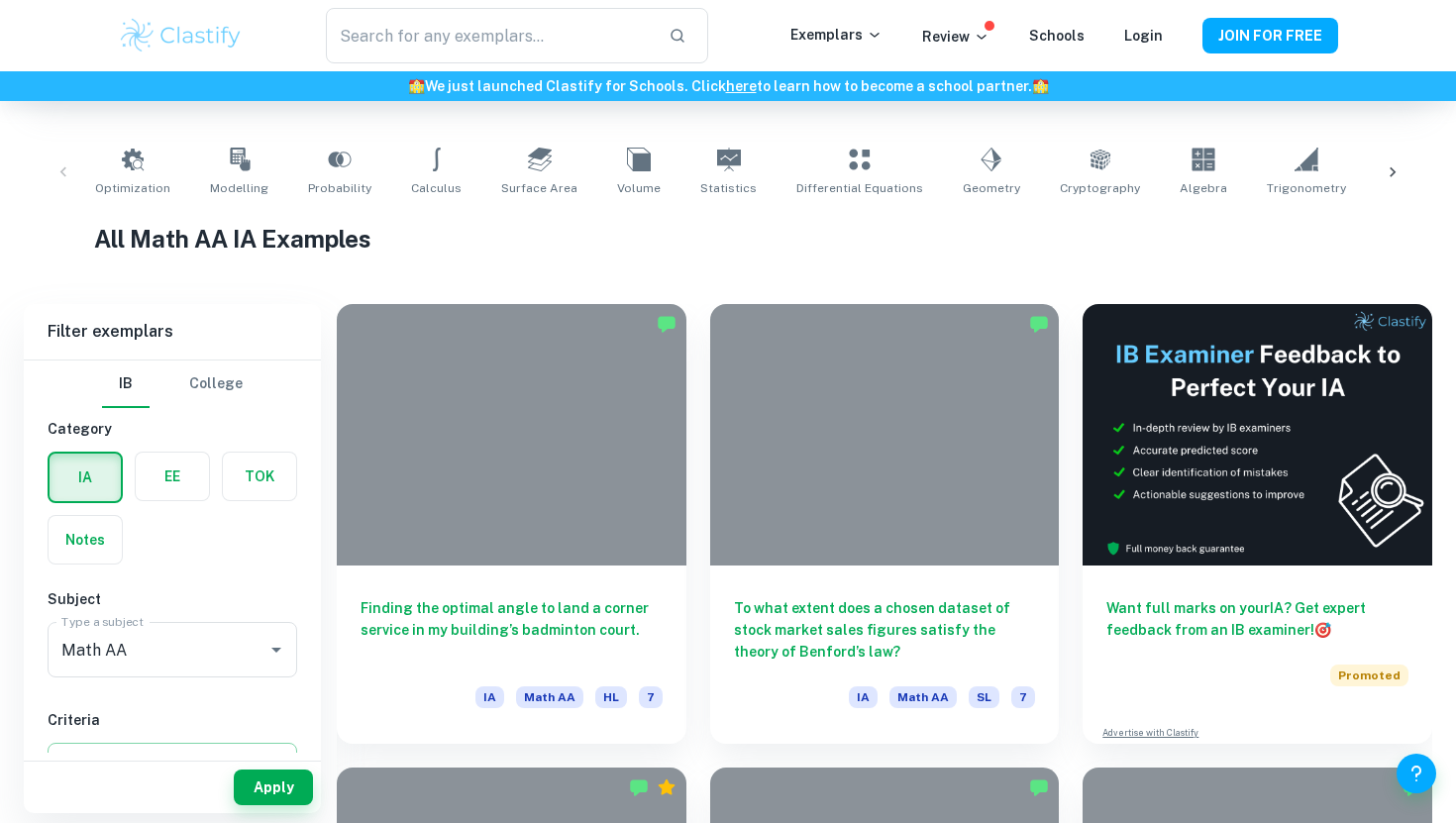 scroll, scrollTop: 416, scrollLeft: 0, axis: vertical 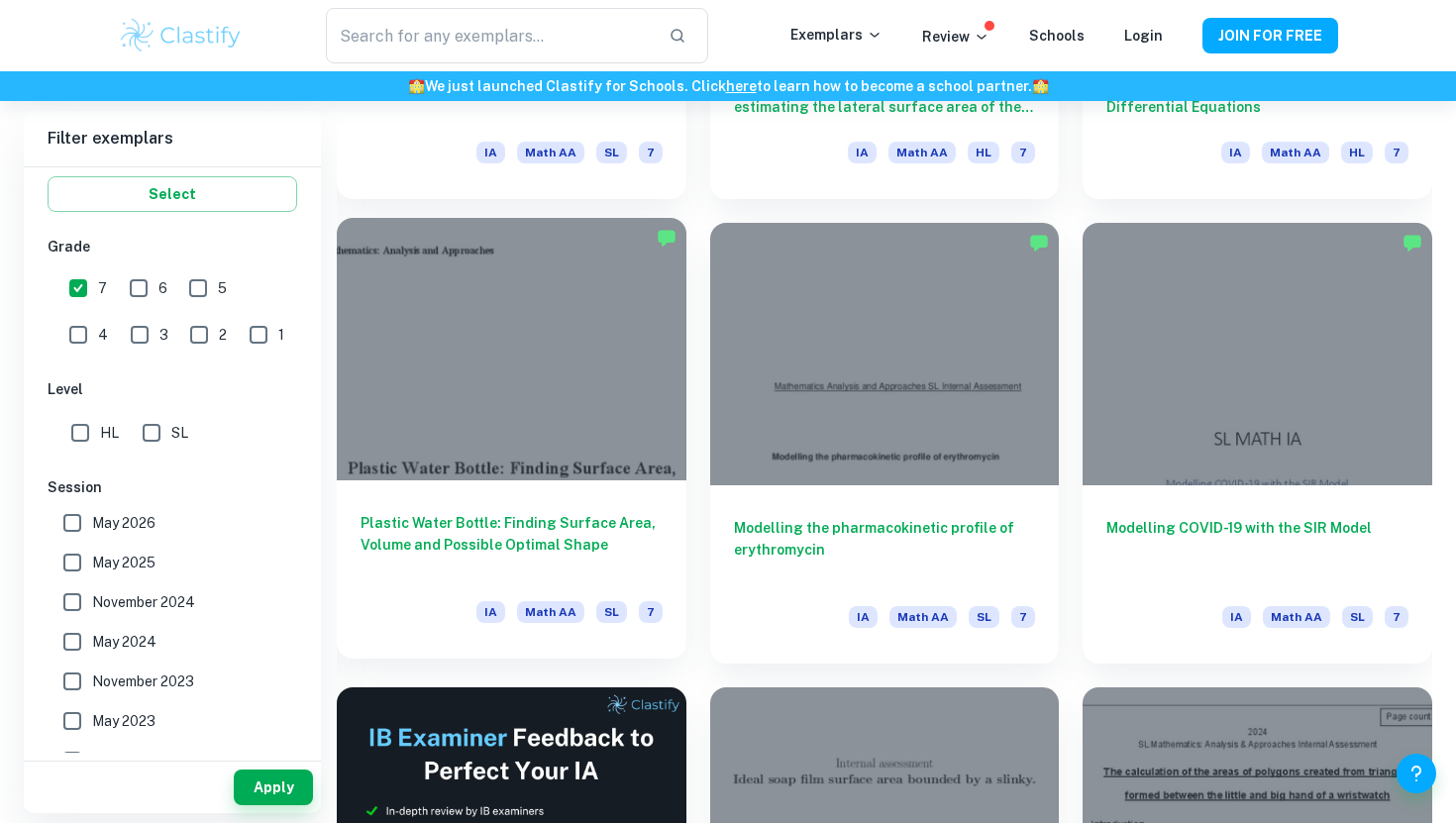 click on "Plastic Water Bottle: Finding Surface Area, Volume and Possible Optimal Shape" at bounding box center (511, 545) 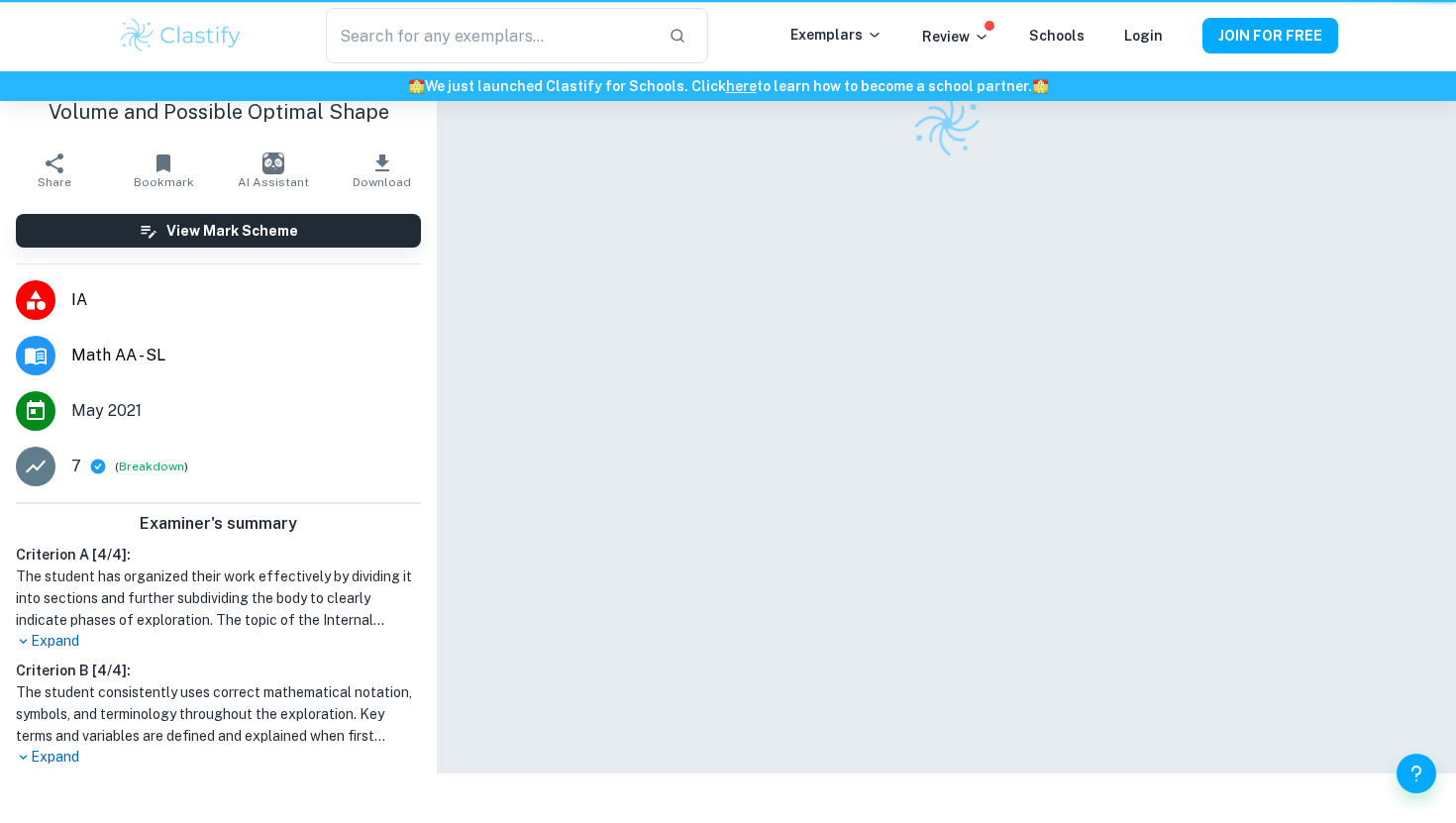 scroll, scrollTop: 0, scrollLeft: 0, axis: both 